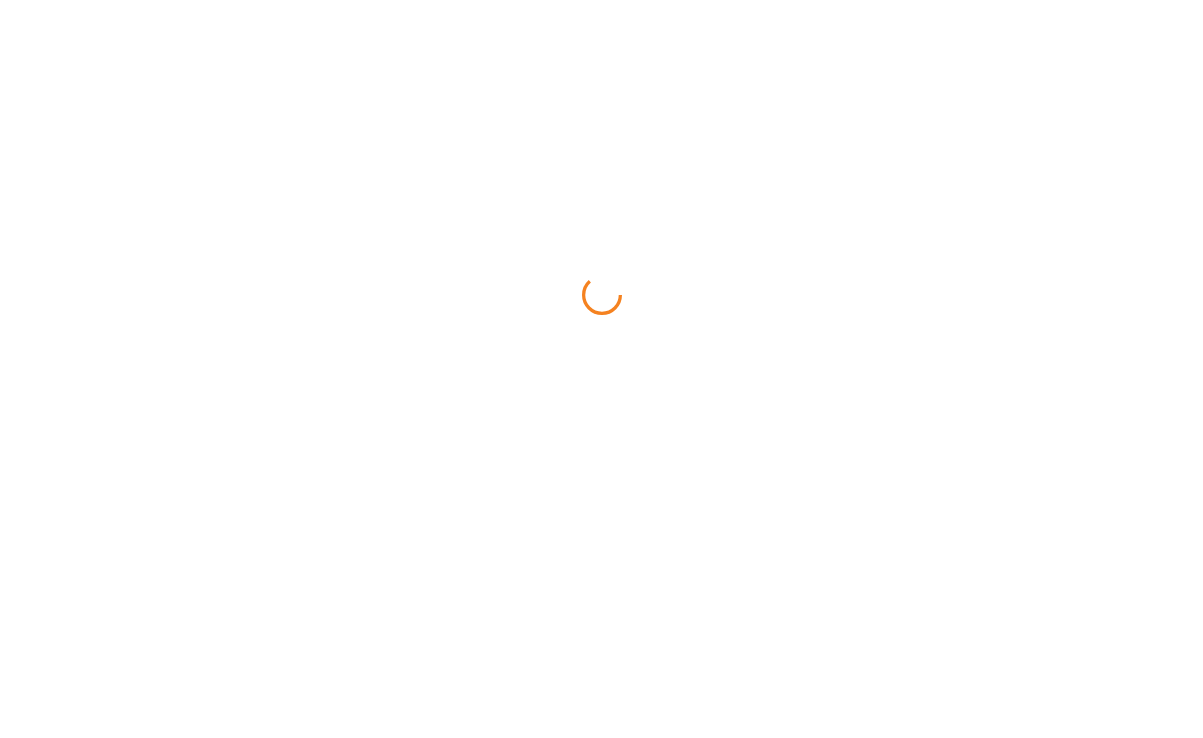 scroll, scrollTop: 0, scrollLeft: 0, axis: both 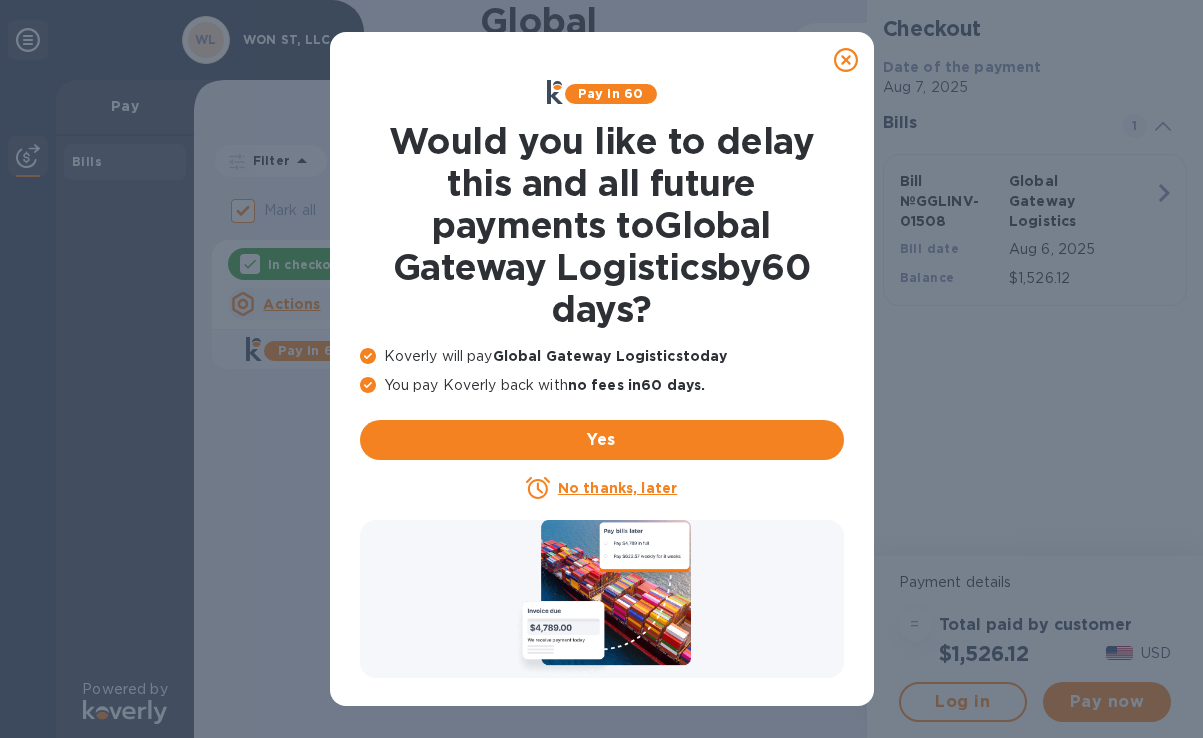 click 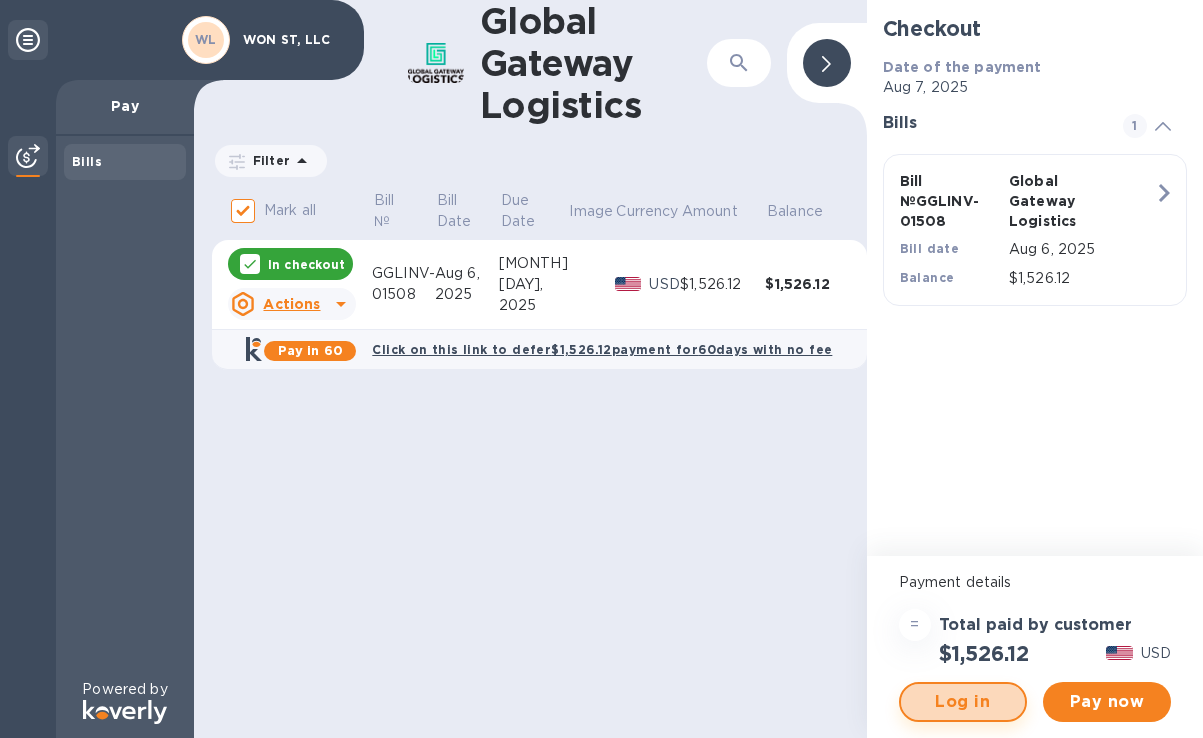 click on "Log in" at bounding box center [963, 702] 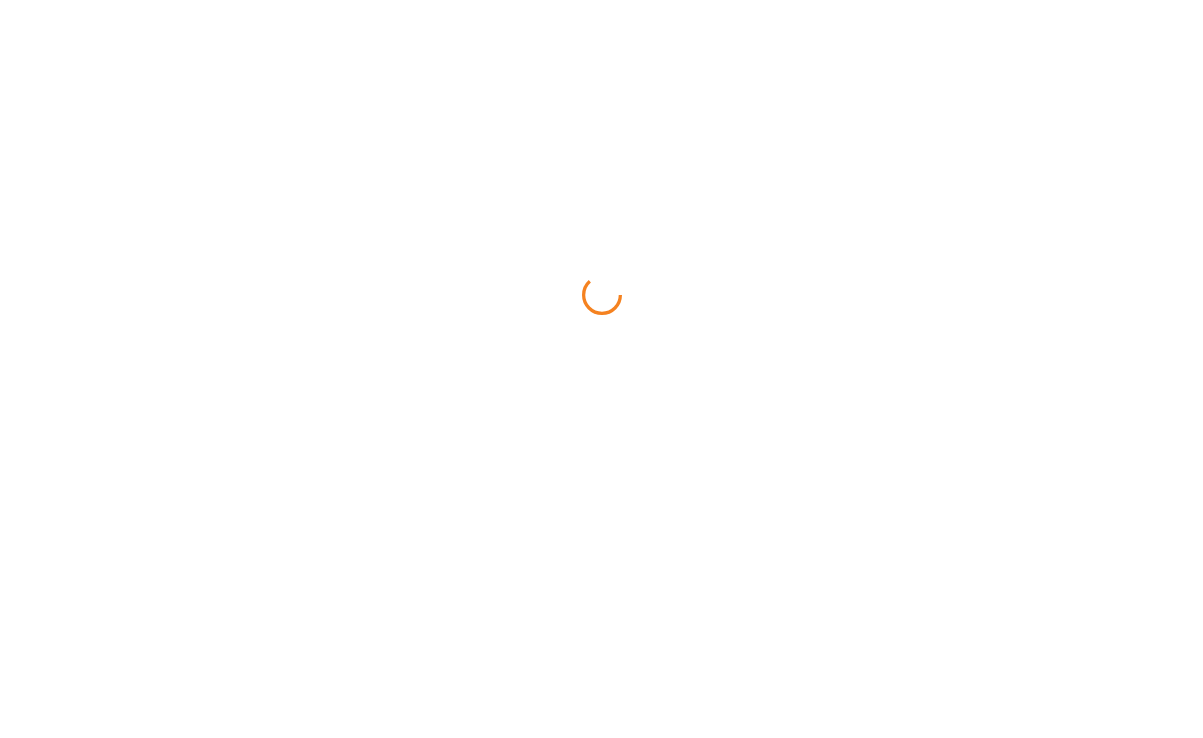 scroll, scrollTop: 0, scrollLeft: 0, axis: both 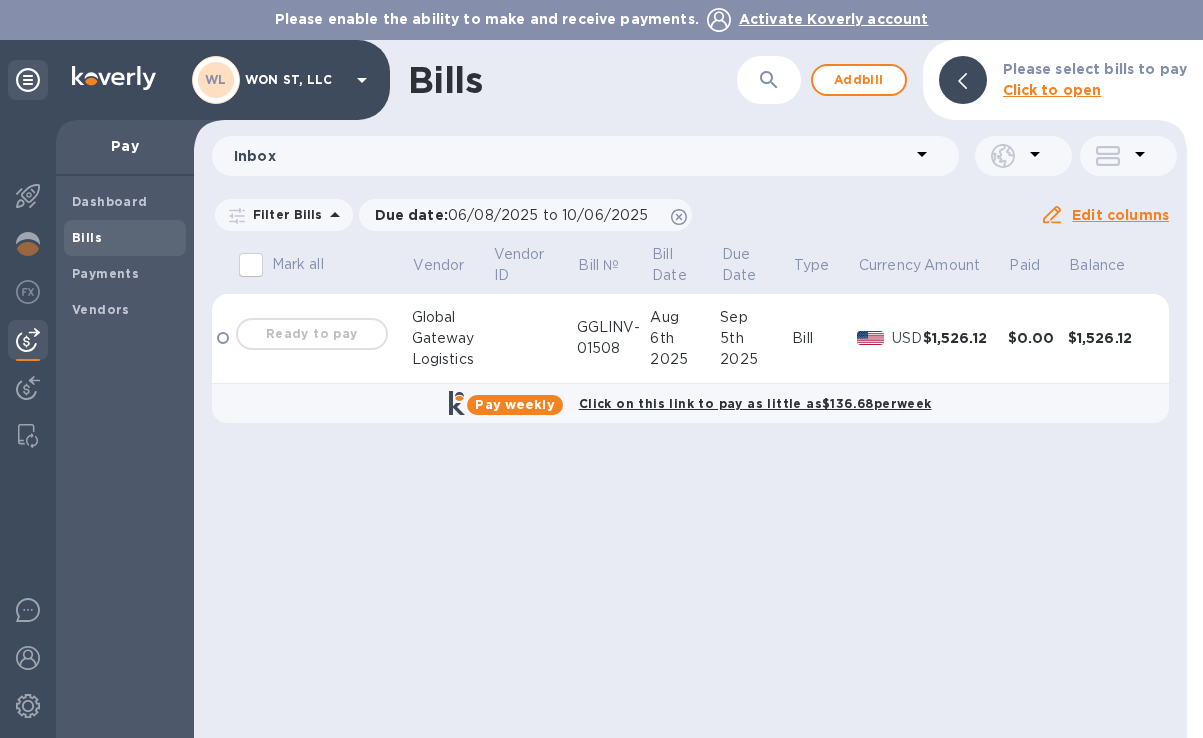 click on "Ready to pay" at bounding box center [312, 334] 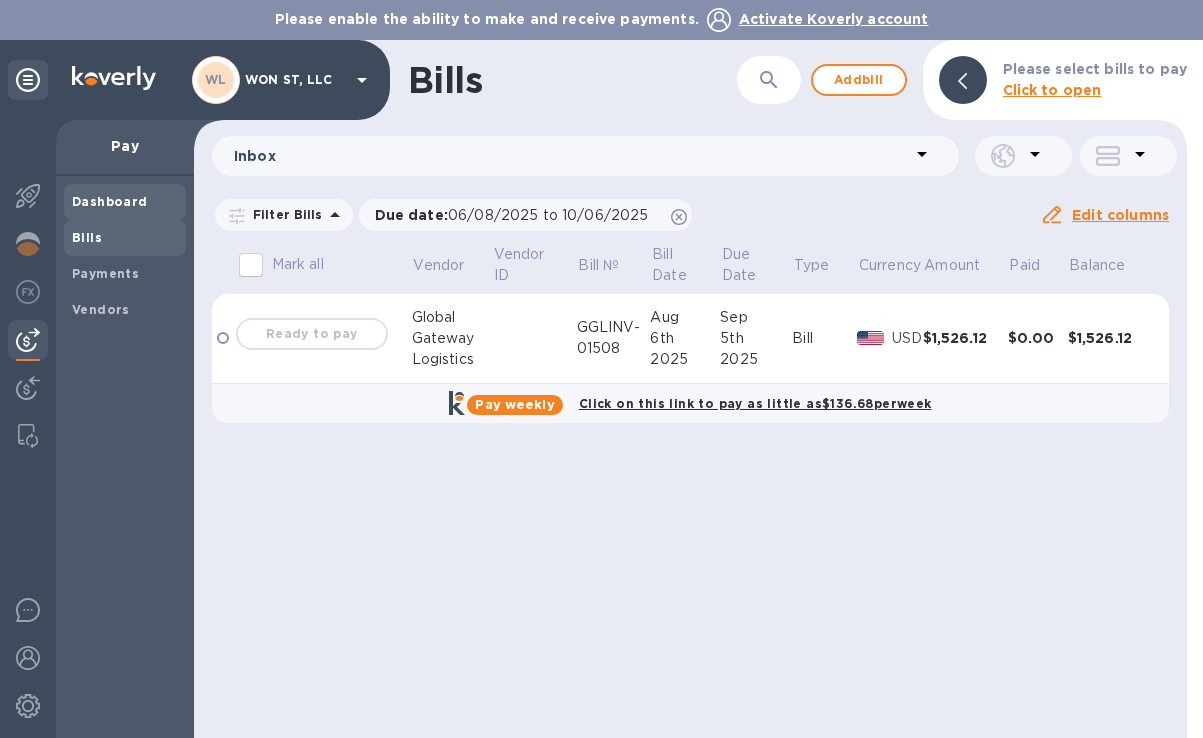 click on "Dashboard" at bounding box center [110, 201] 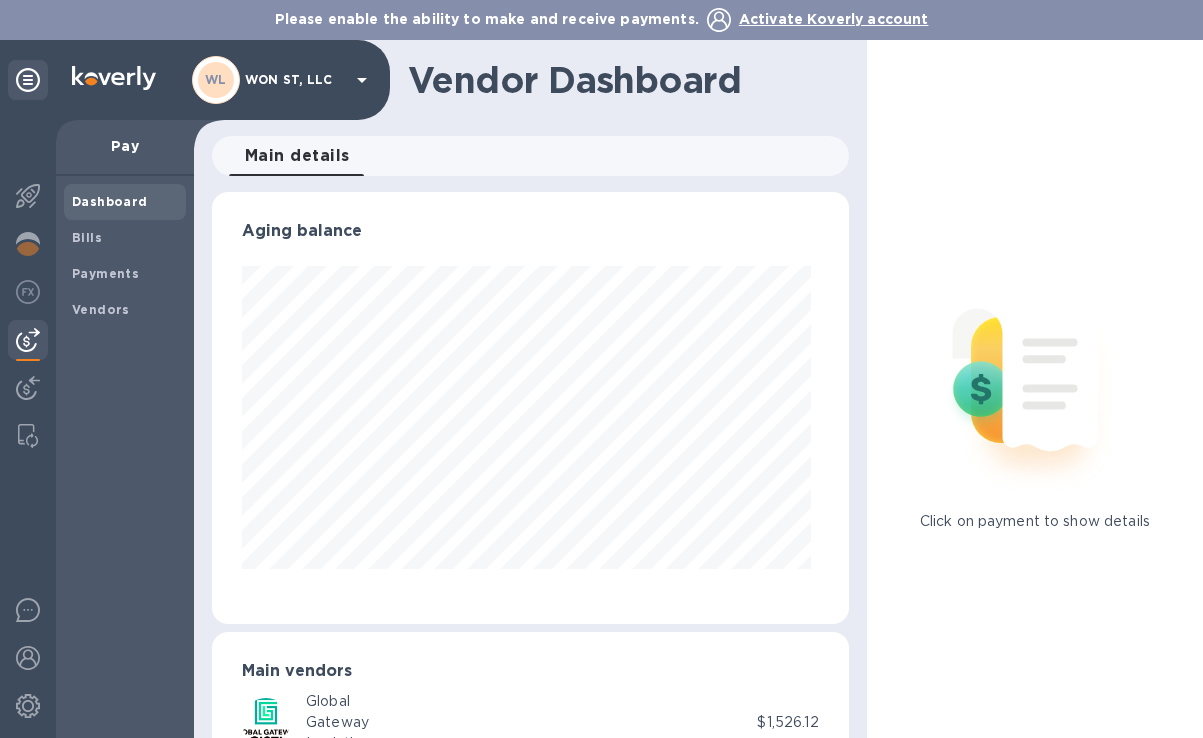 scroll, scrollTop: 999568, scrollLeft: 999371, axis: both 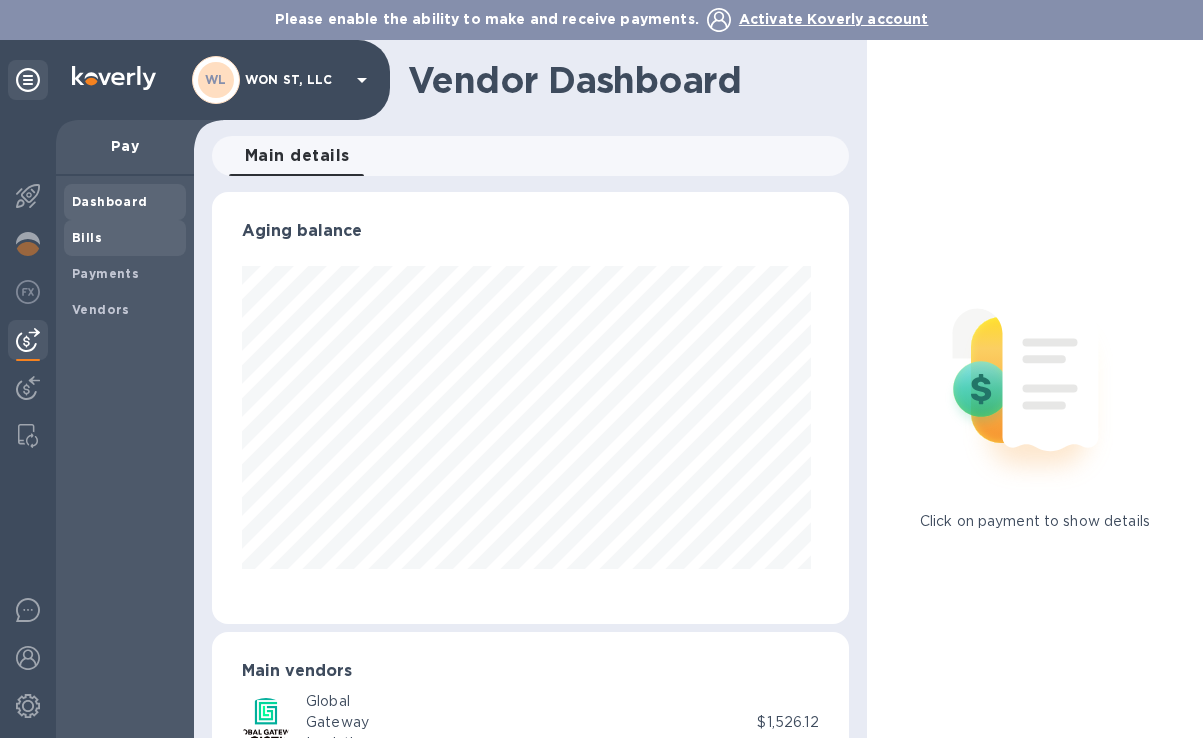 click on "Bills" at bounding box center [87, 237] 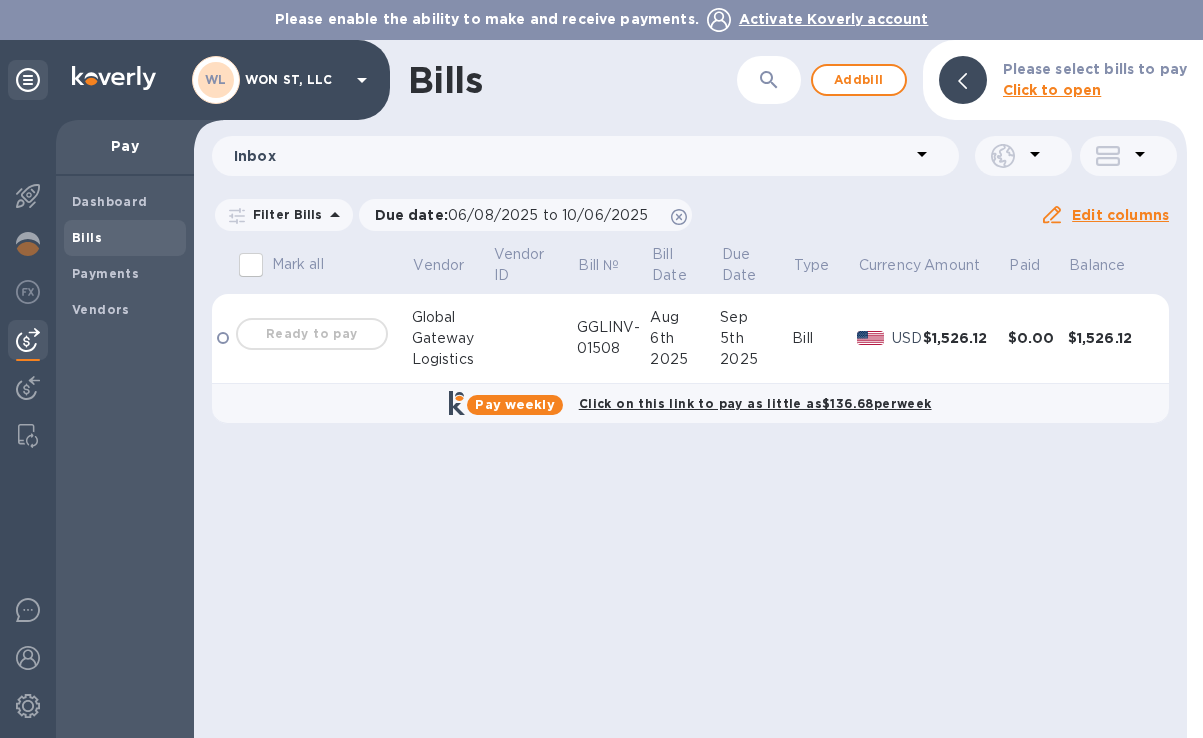 click at bounding box center (223, 338) 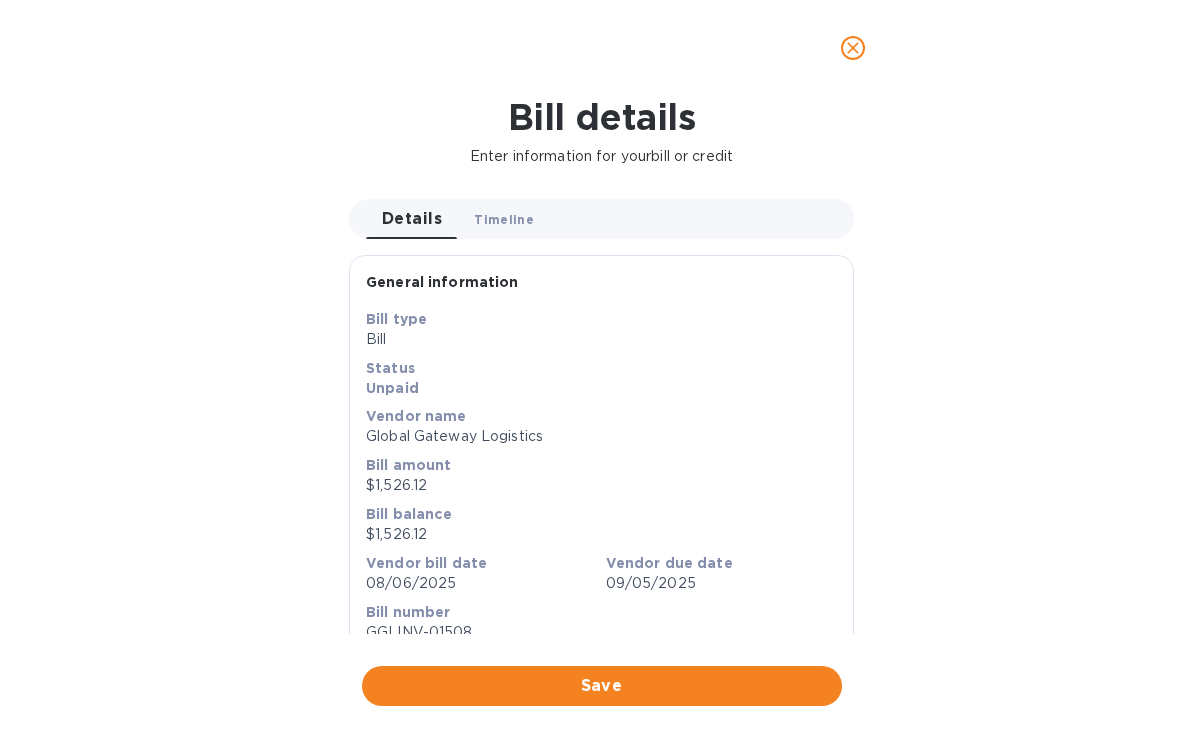 click on "Timeline 0" at bounding box center (504, 219) 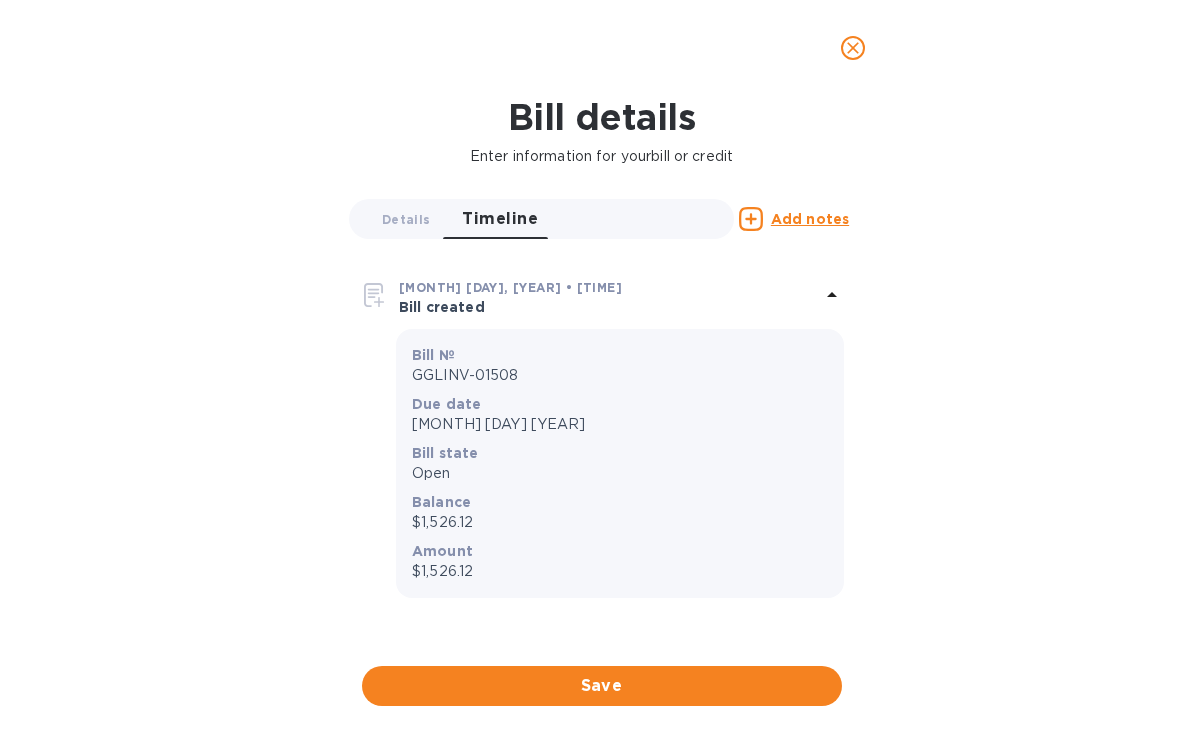 click on "Bill details Enter information for your  bill or credit Details 0 Timeline 0 Add notes Aug 6, 2025 • 4:03 PM  Bill created Bill № GGLINV-01508 Due date Sep 5th 2025 Bill state Open Balance $1,526.12 Amount $1,526.12 Save" at bounding box center [601, 417] 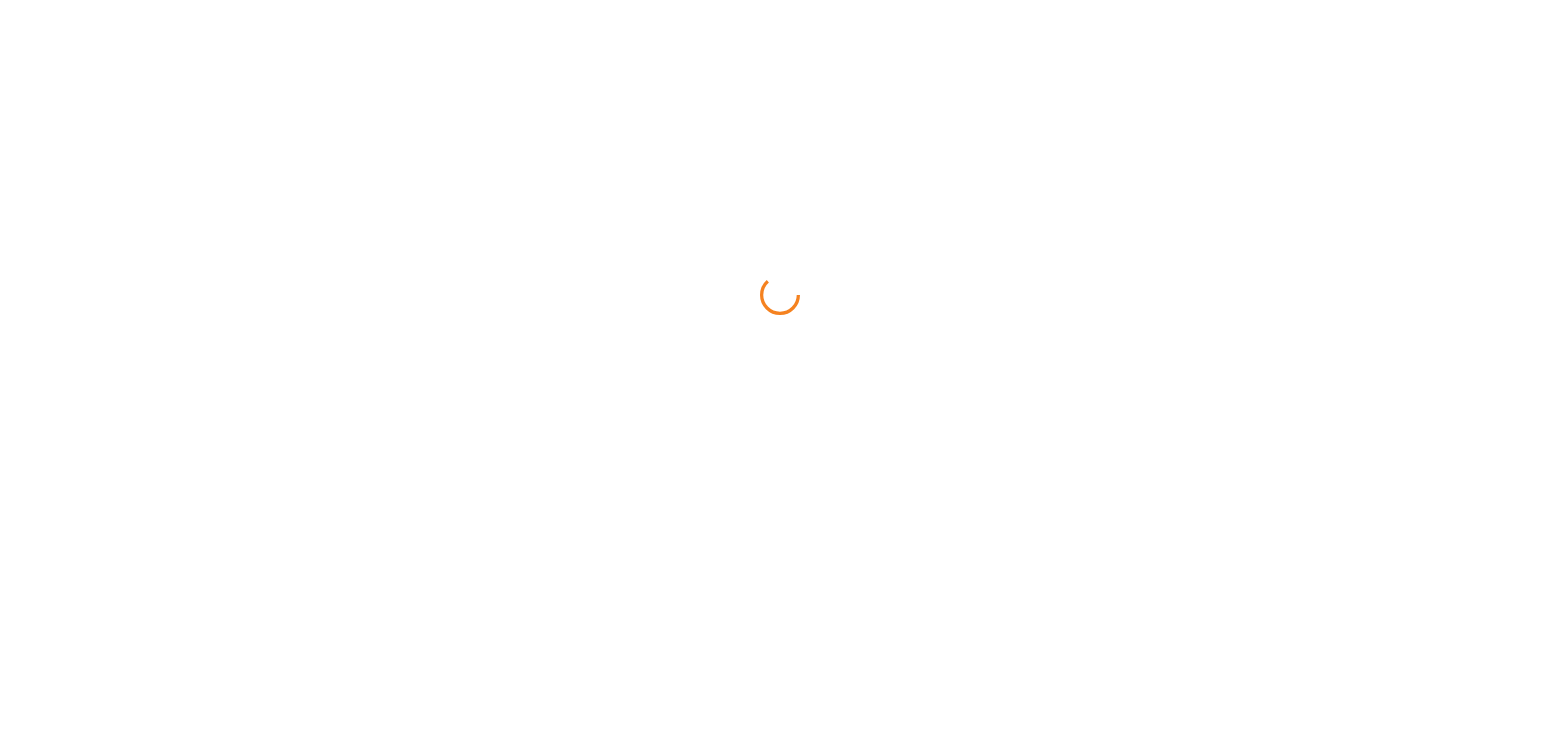scroll, scrollTop: 0, scrollLeft: 0, axis: both 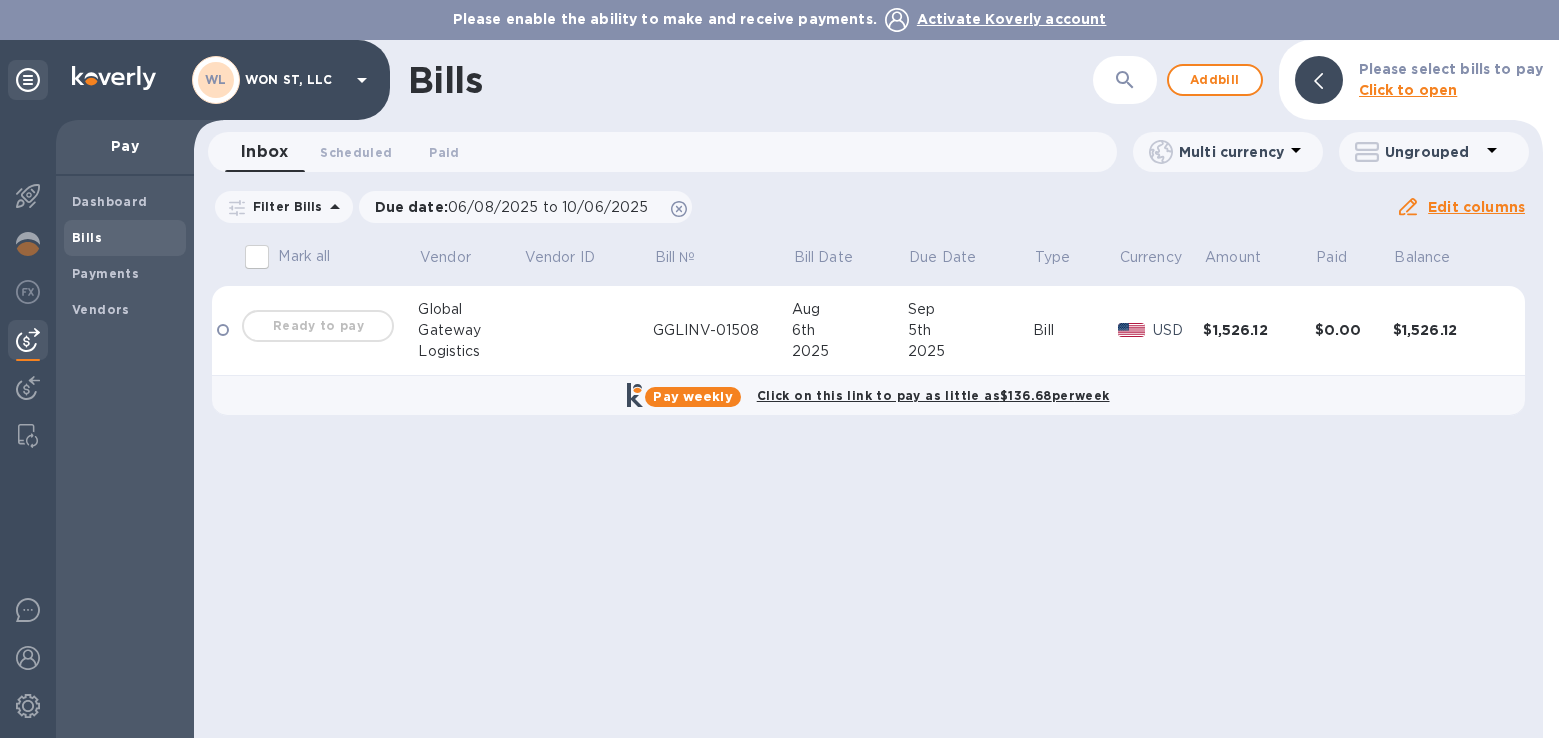 click on "$1,526.12" at bounding box center (1258, 330) 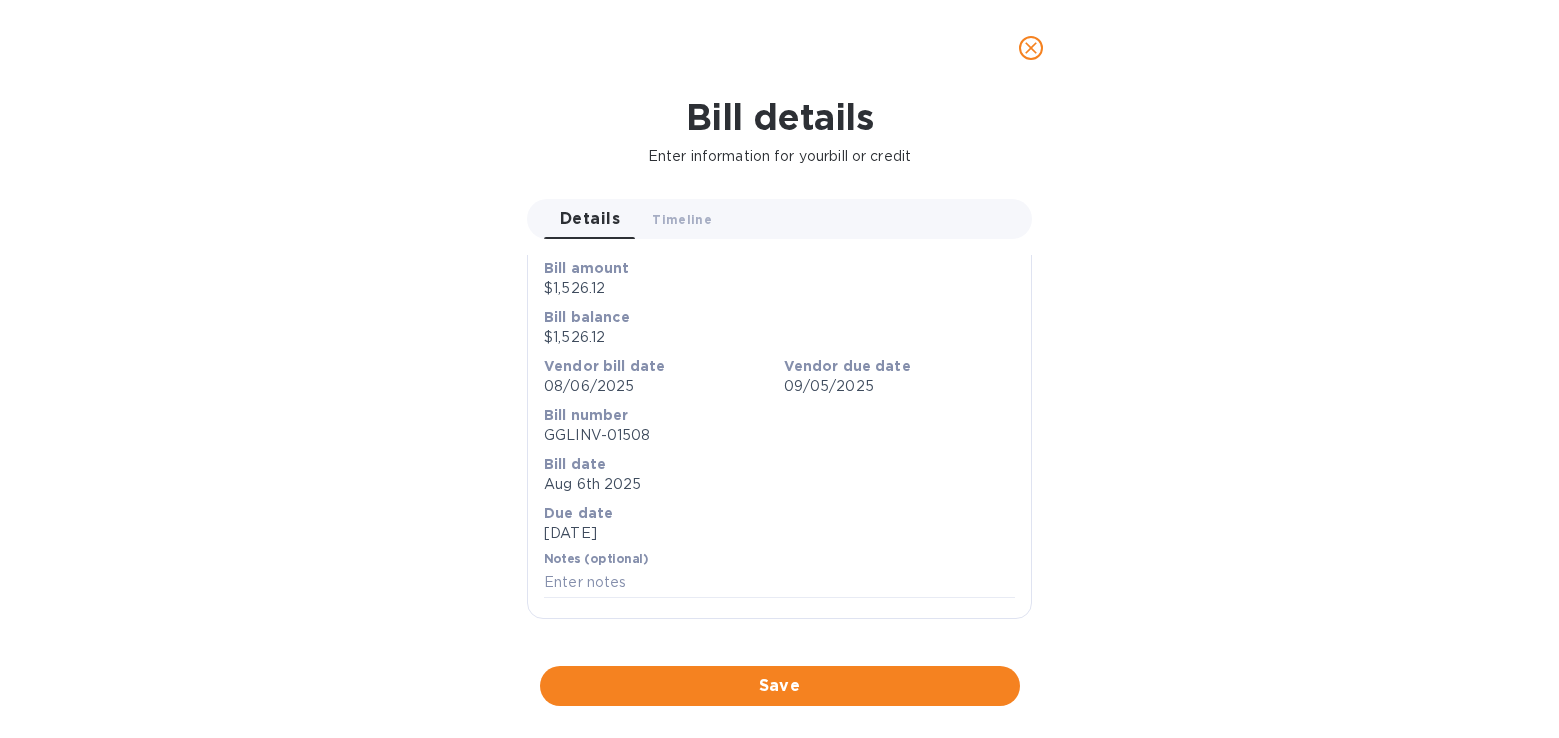 scroll, scrollTop: 809, scrollLeft: 0, axis: vertical 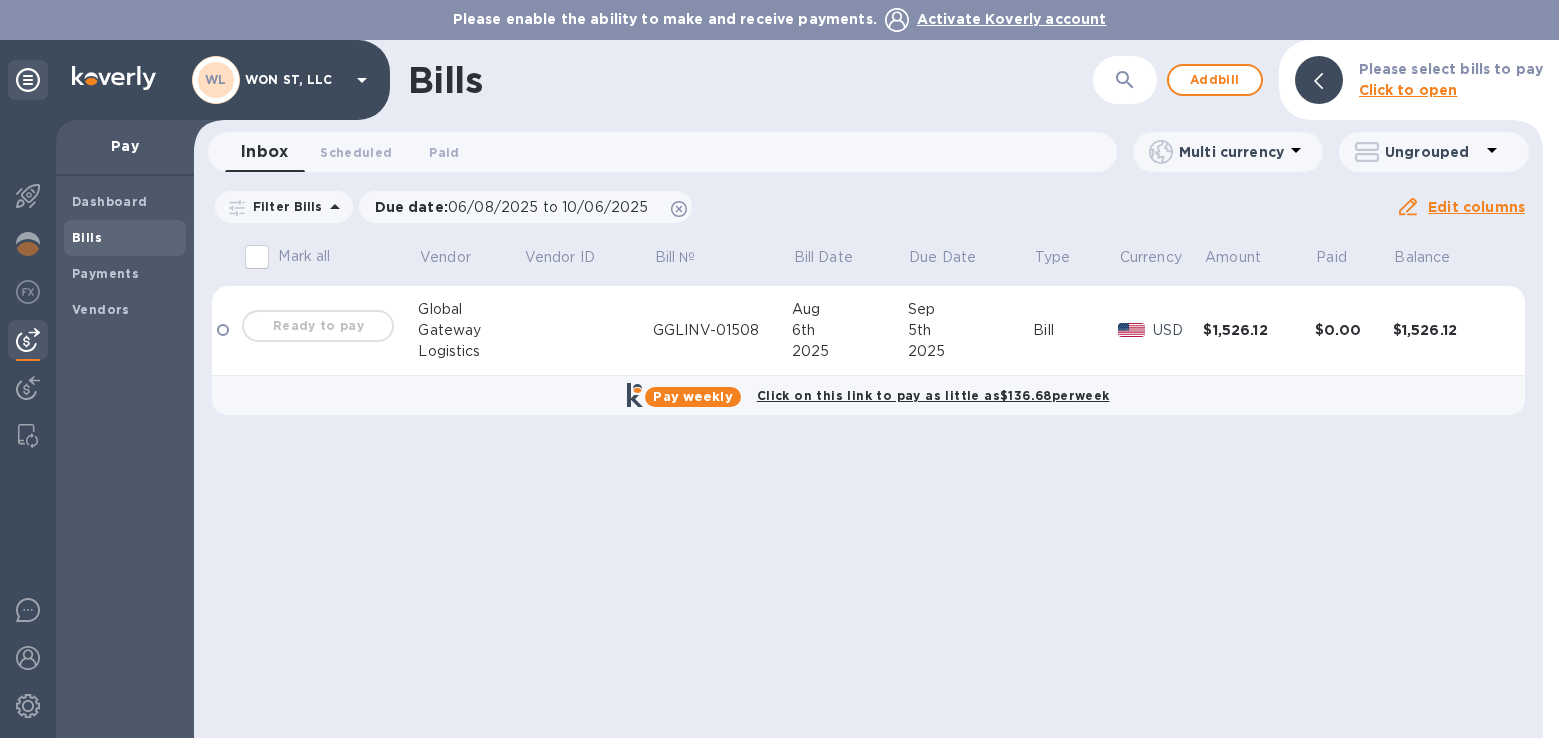 click on "Ready to pay" at bounding box center [318, 326] 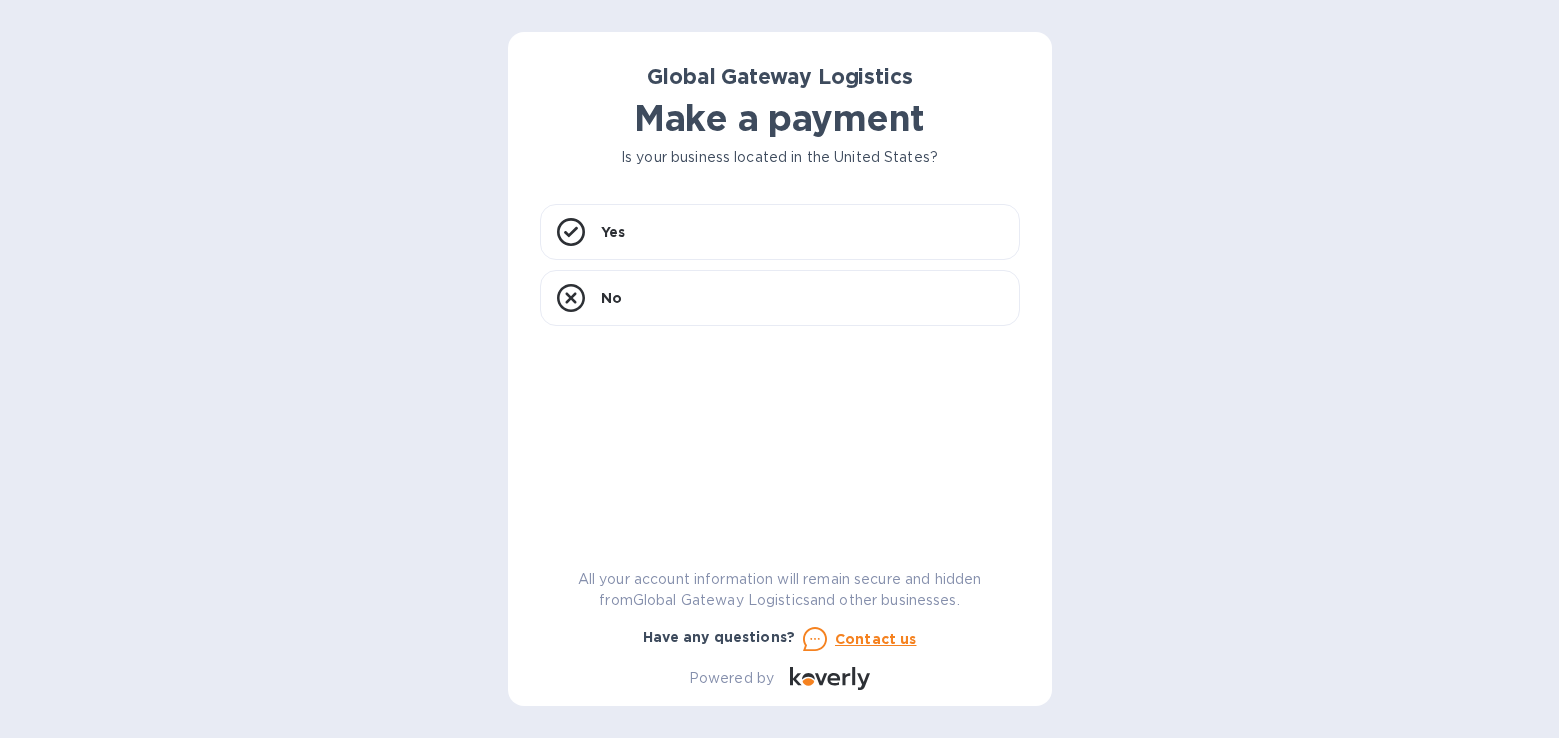 scroll, scrollTop: 0, scrollLeft: 0, axis: both 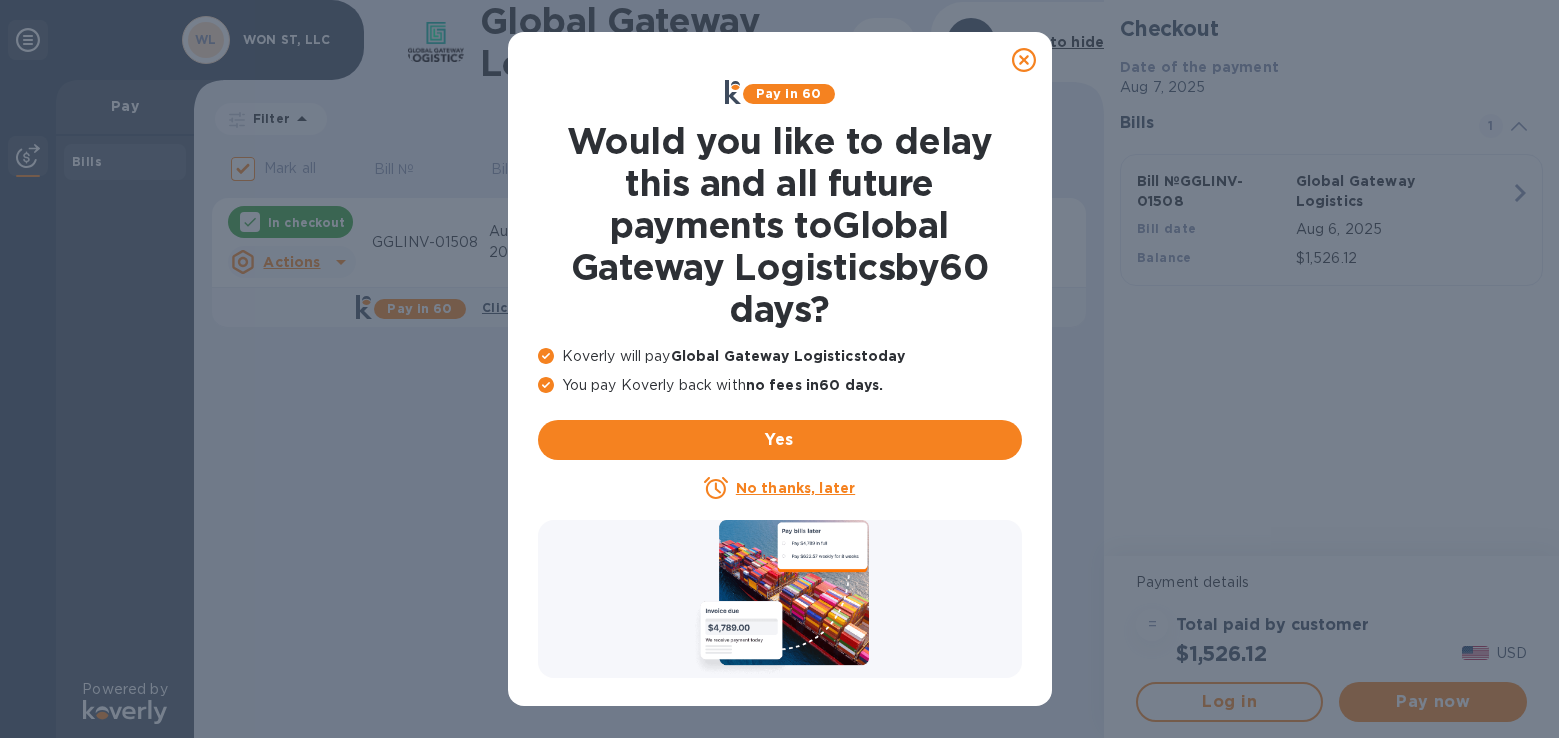 click 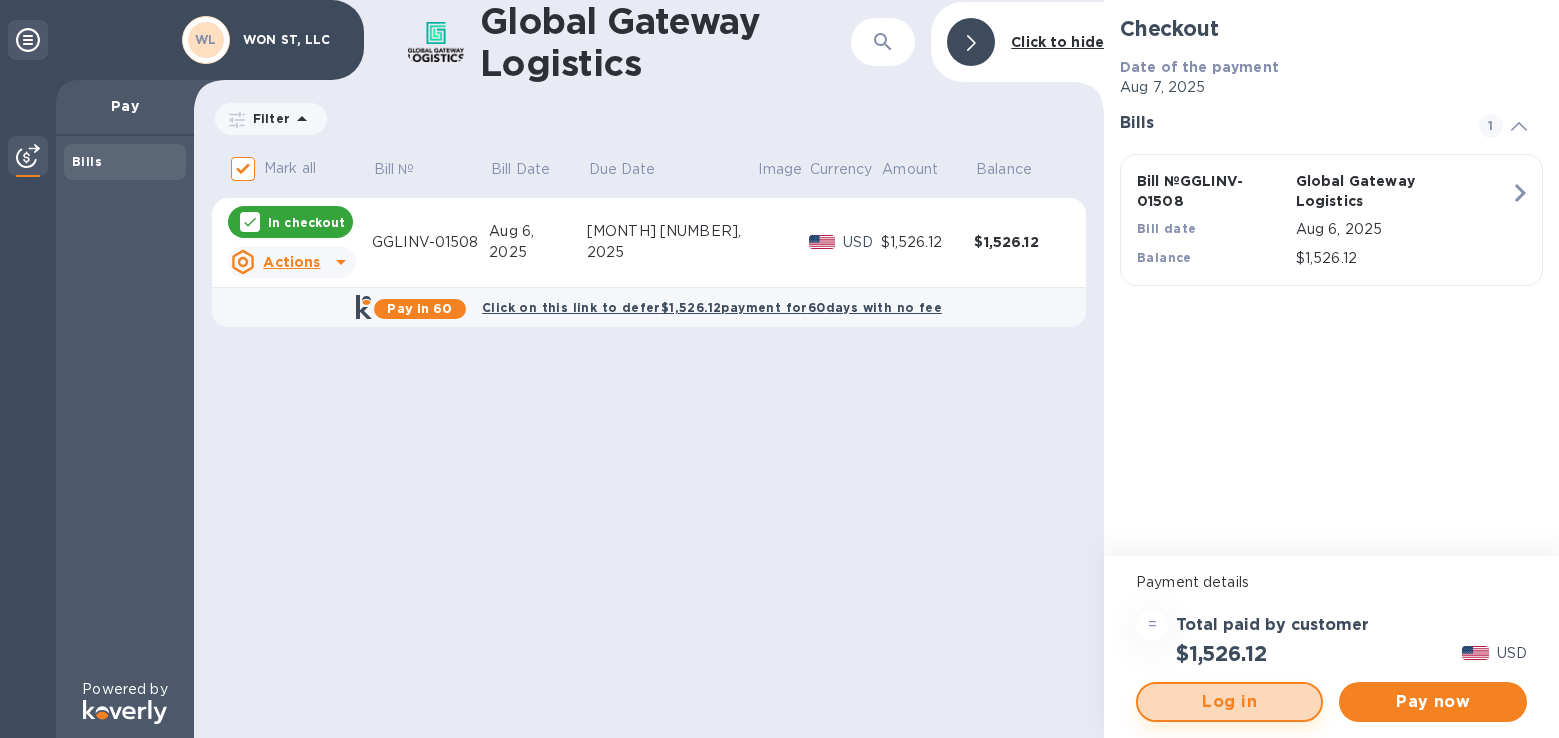 click on "Log in" at bounding box center (1229, 702) 